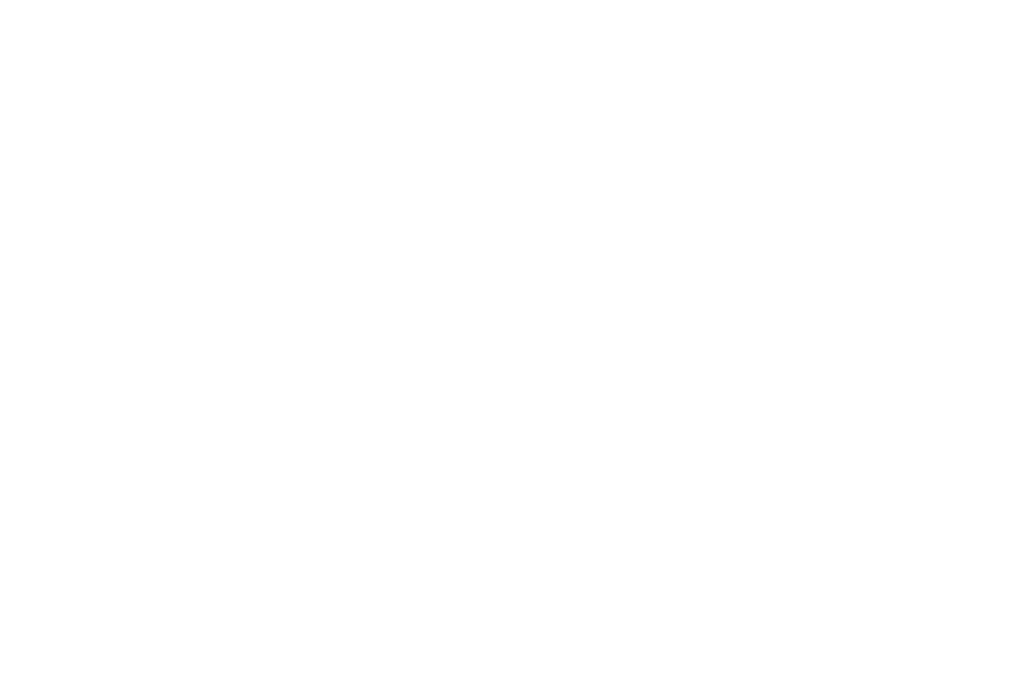 scroll, scrollTop: 0, scrollLeft: 0, axis: both 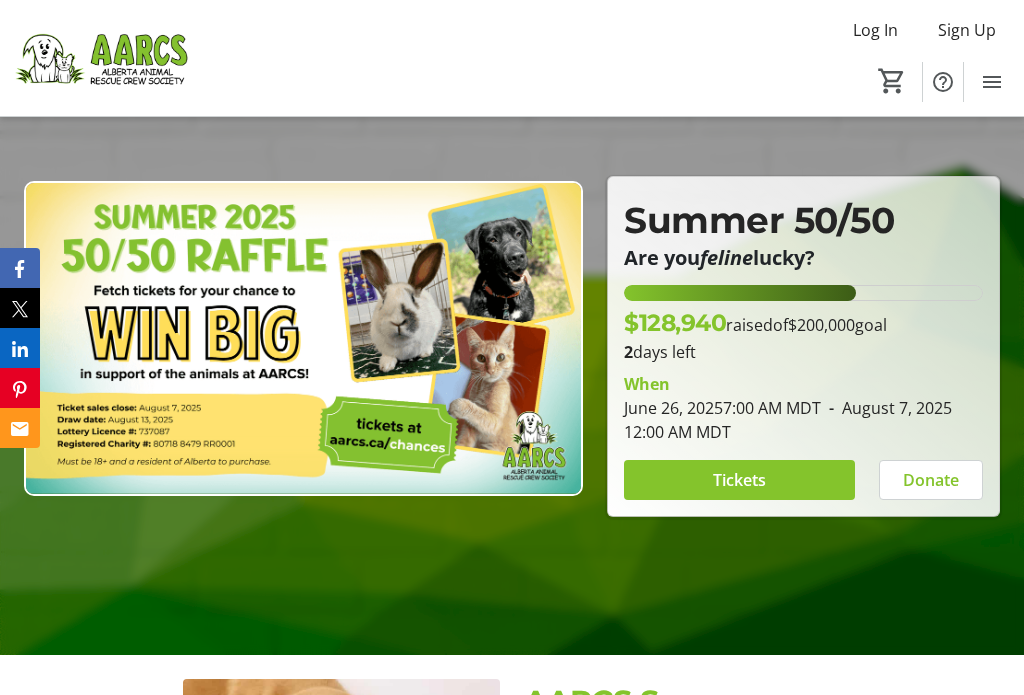 click at bounding box center [739, 480] 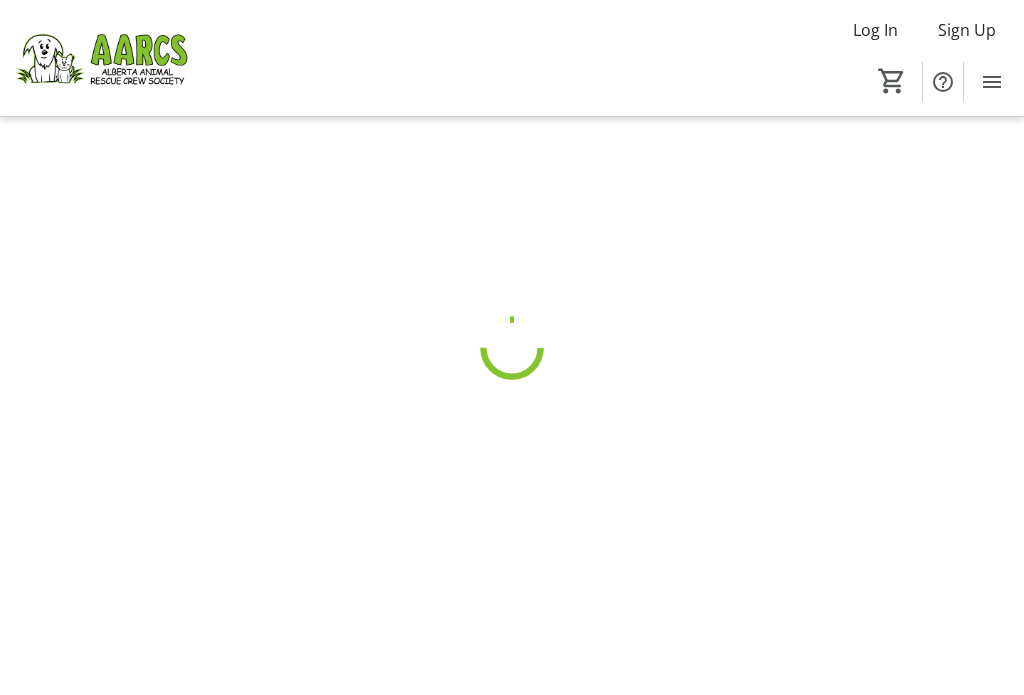 scroll, scrollTop: 0, scrollLeft: 0, axis: both 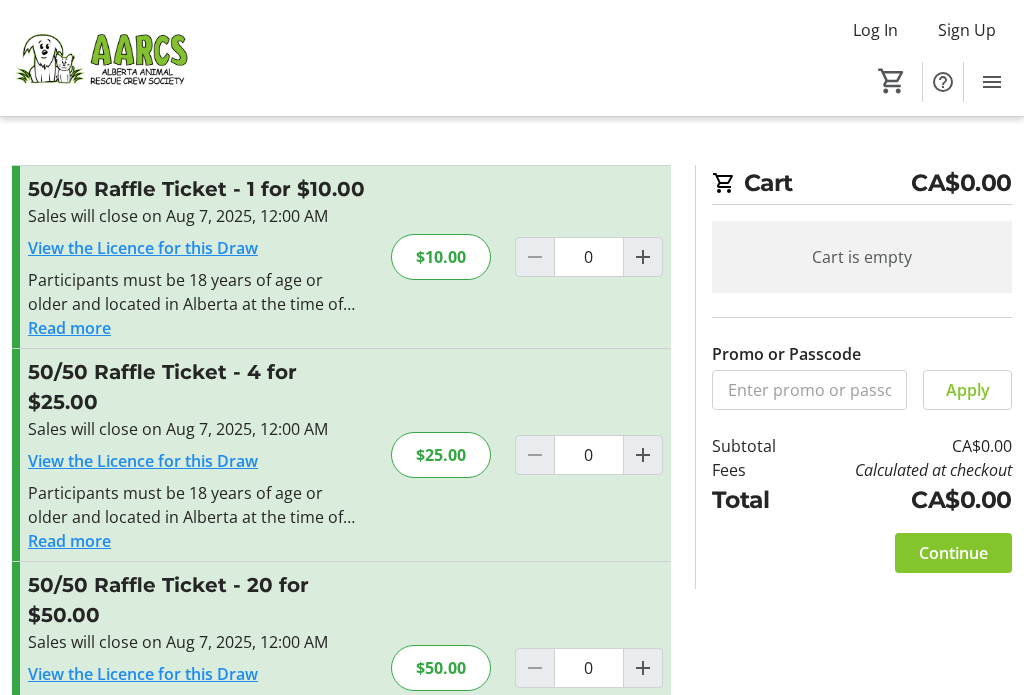 click 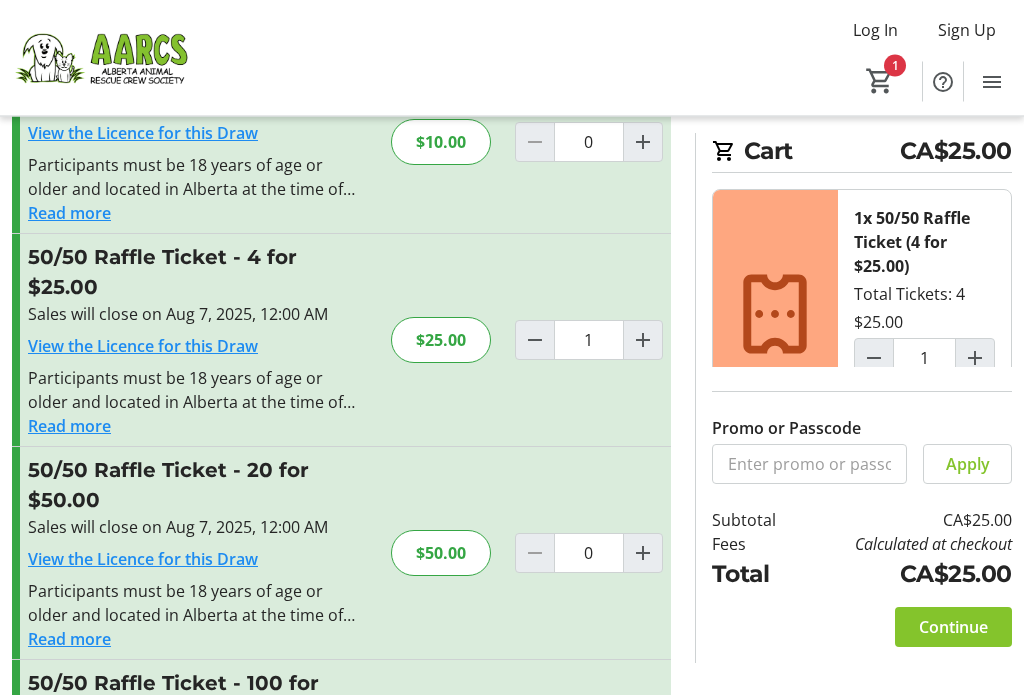 scroll, scrollTop: 116, scrollLeft: 0, axis: vertical 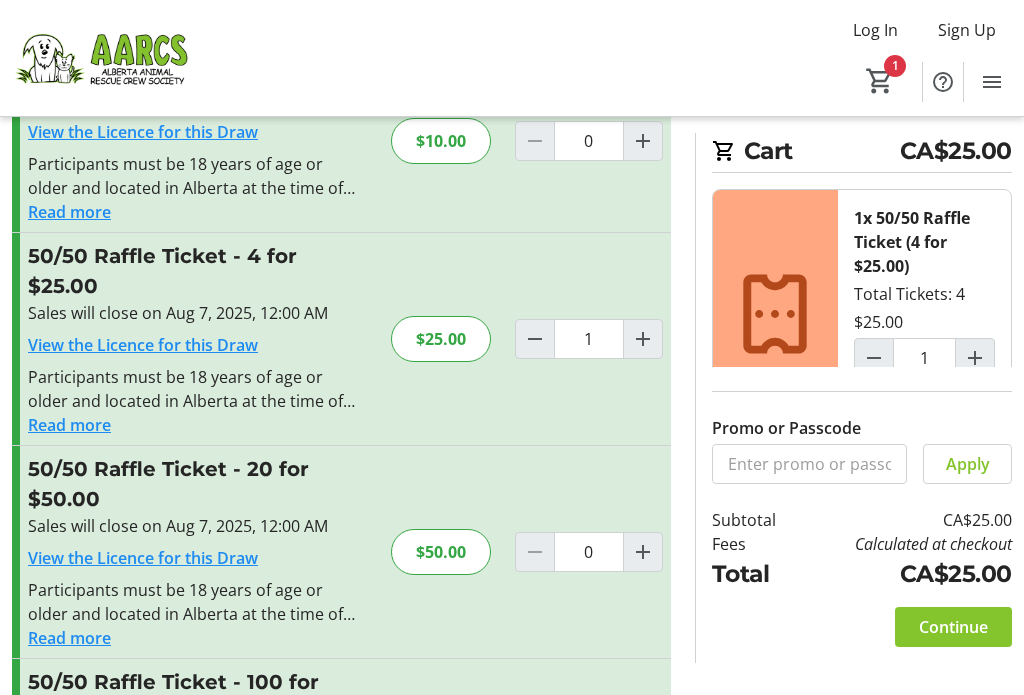 click on "Continue" 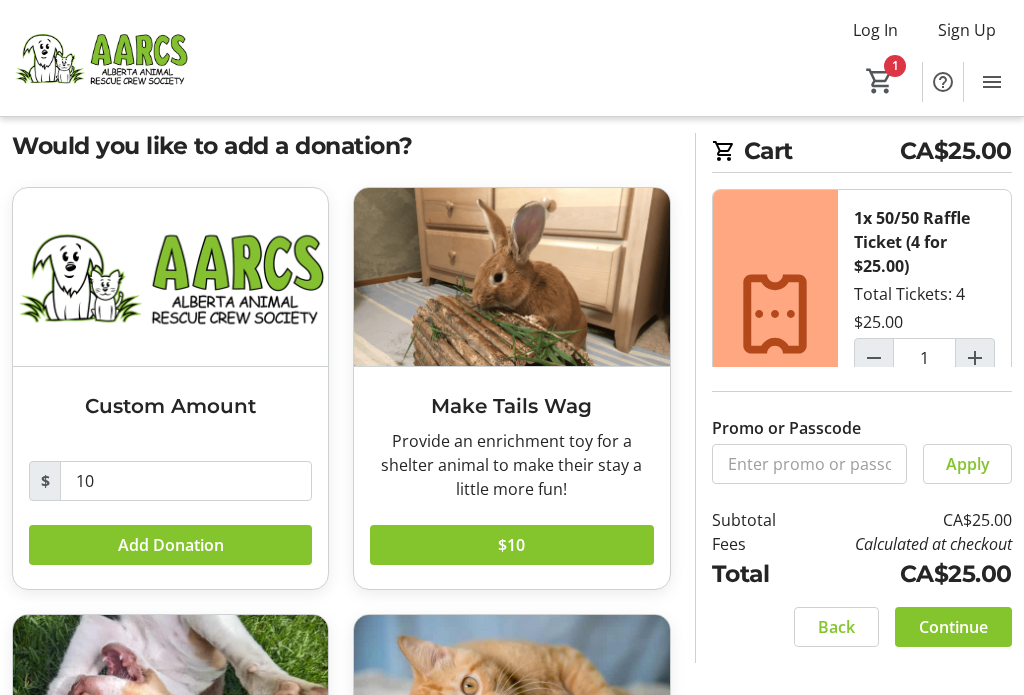 scroll, scrollTop: 36, scrollLeft: 0, axis: vertical 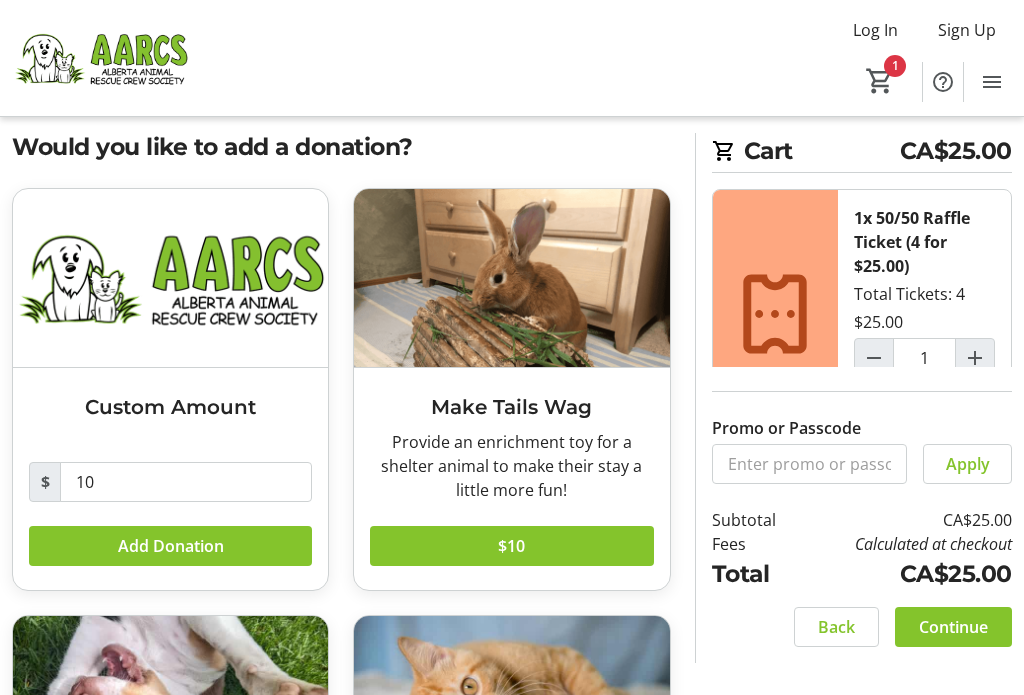 click on "Continue" 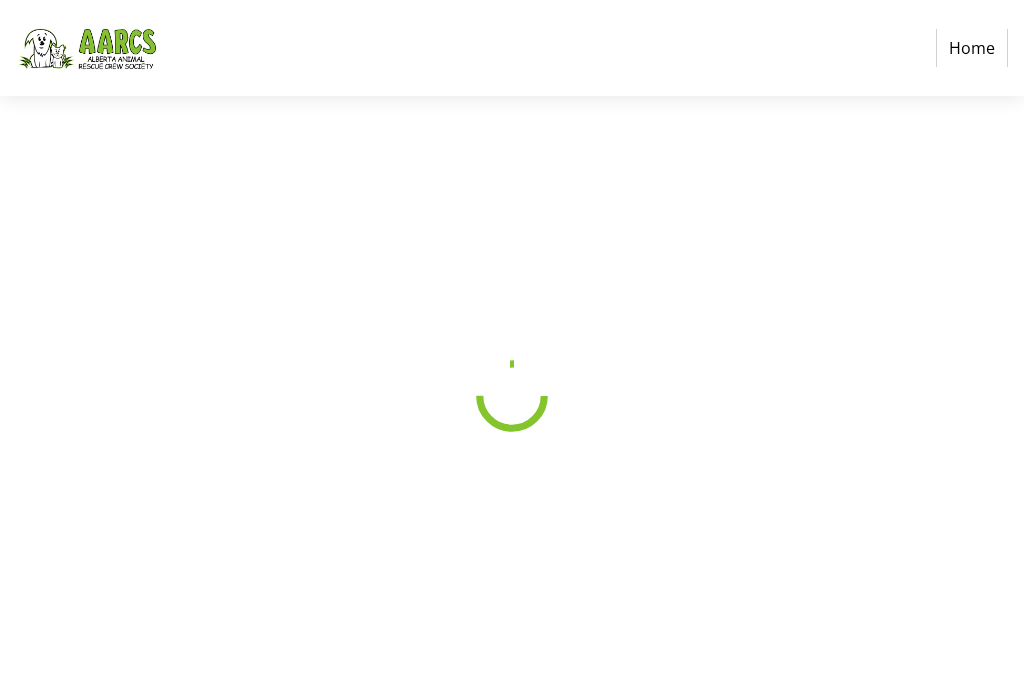 scroll, scrollTop: 33, scrollLeft: 0, axis: vertical 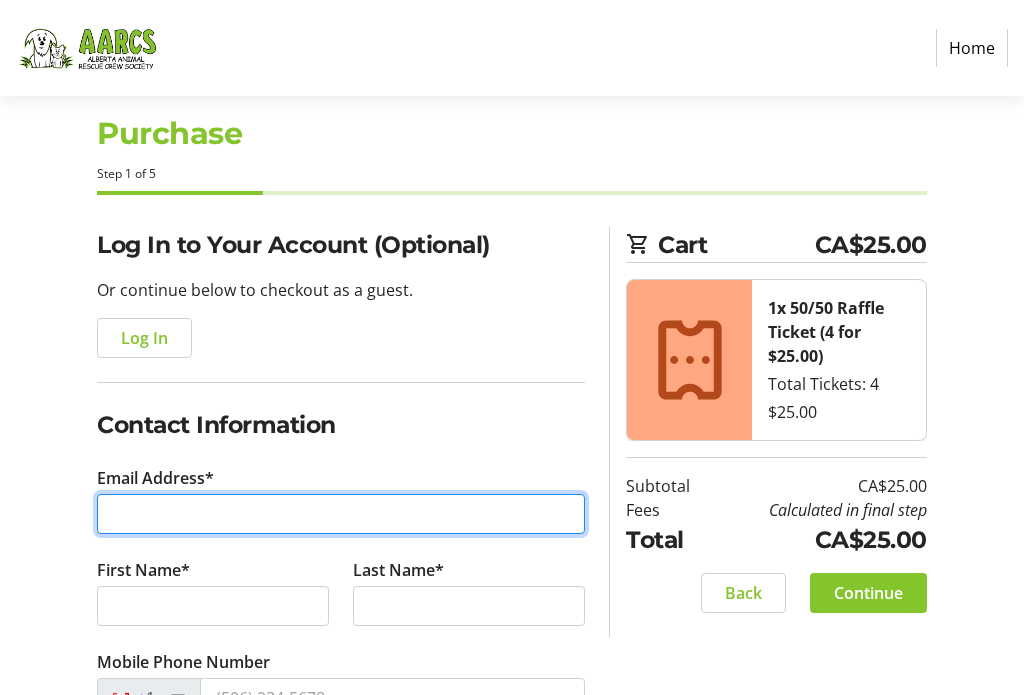 click on "Email Address*" at bounding box center [341, 514] 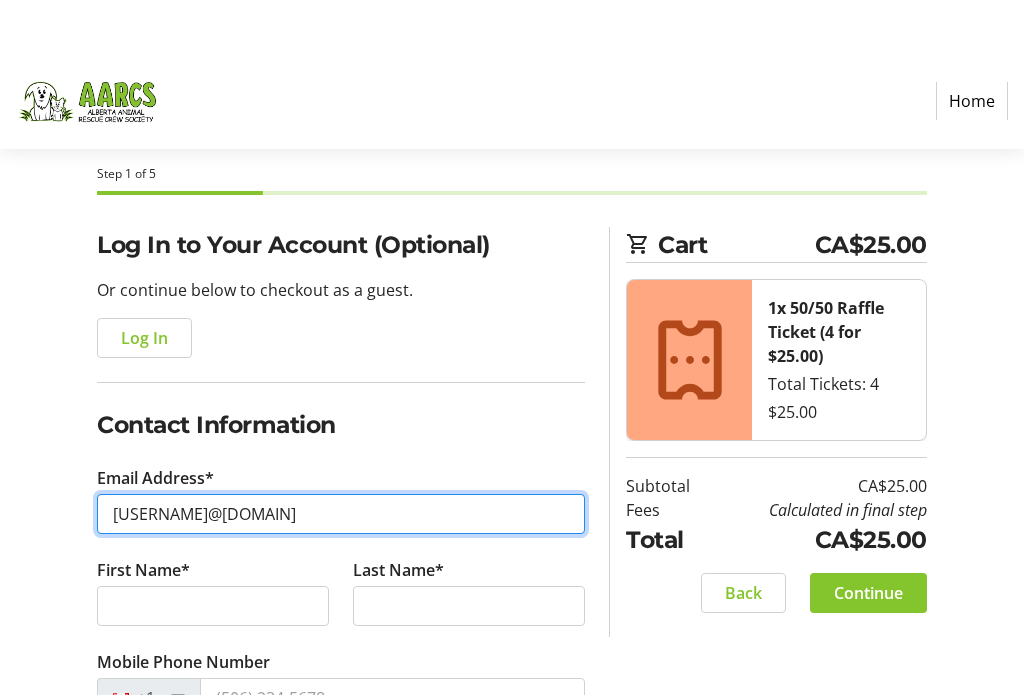 scroll, scrollTop: 112, scrollLeft: 0, axis: vertical 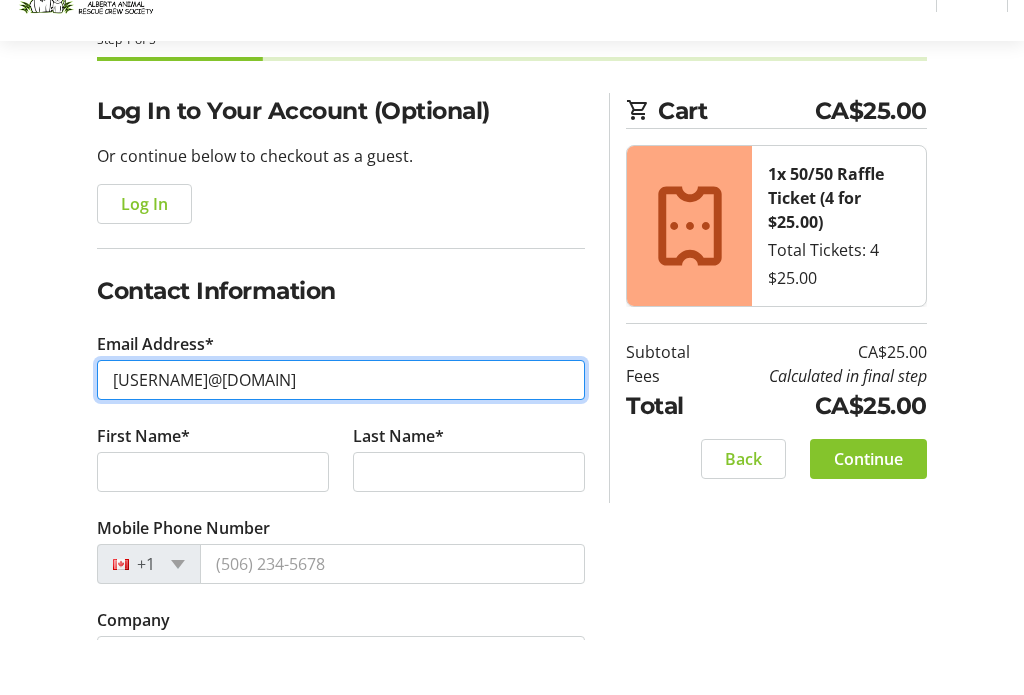 type on "[USERNAME]@[DOMAIN]" 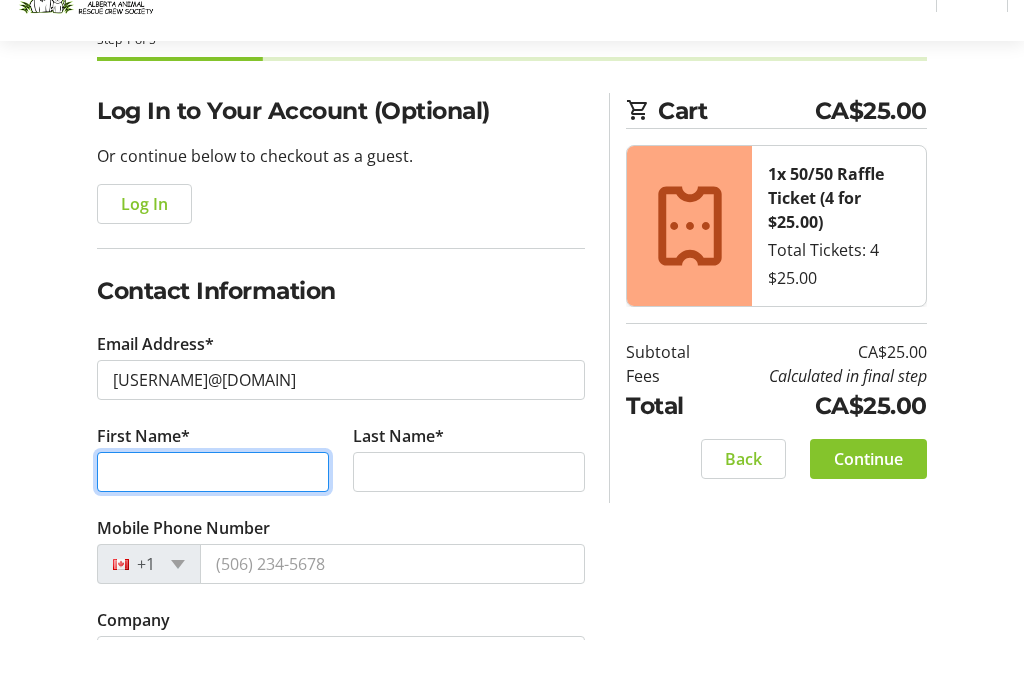click on "First Name*" at bounding box center (213, 527) 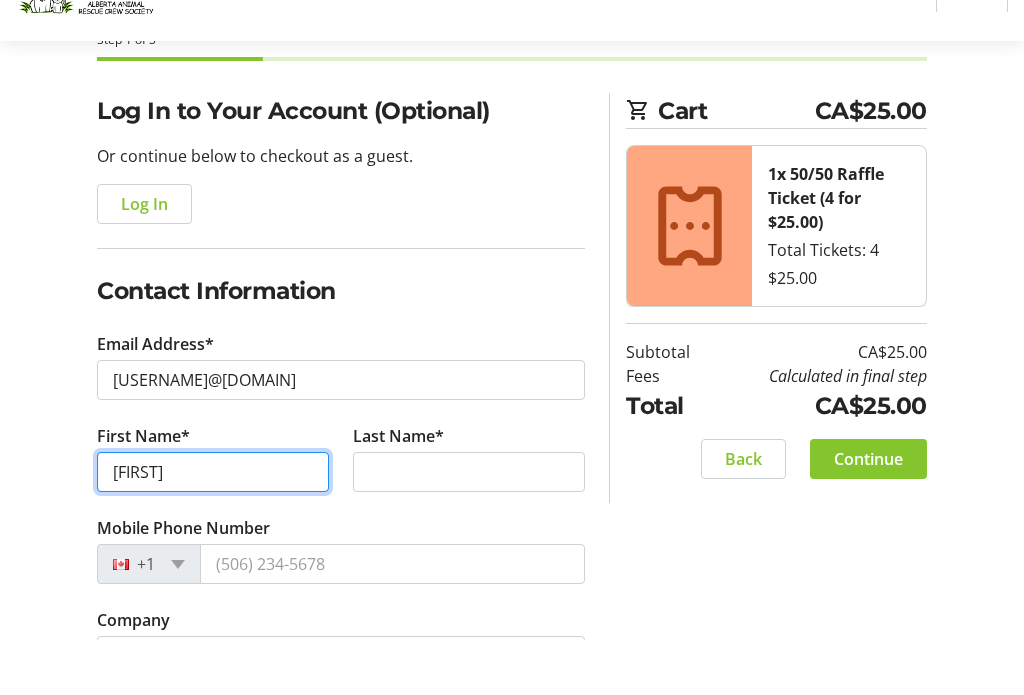 type on "[FIRST]" 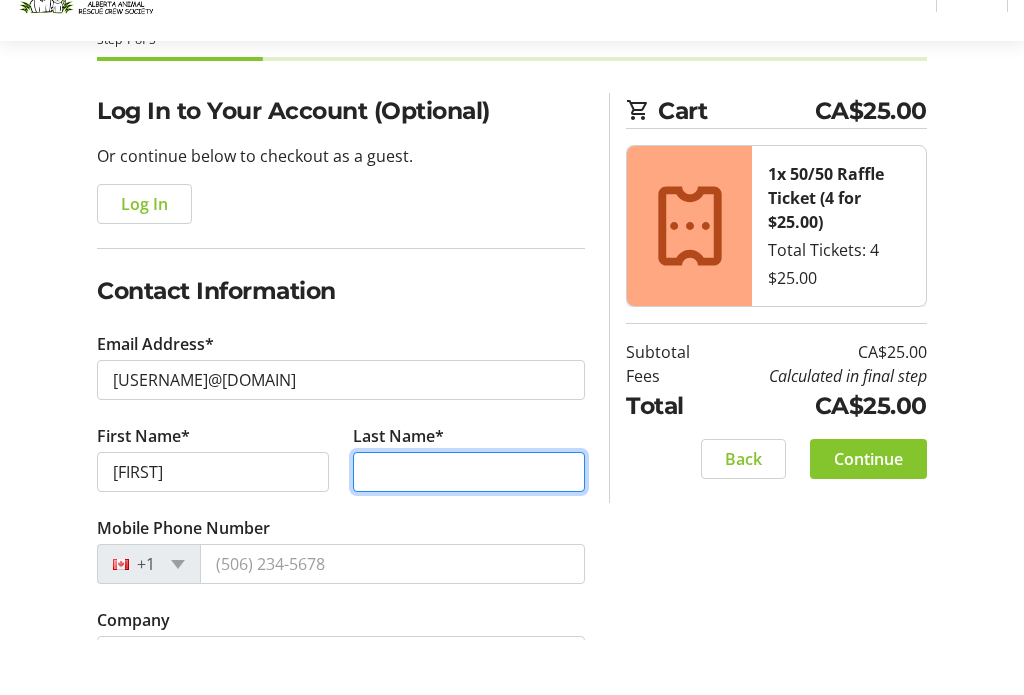 click on "Last Name*" at bounding box center [469, 527] 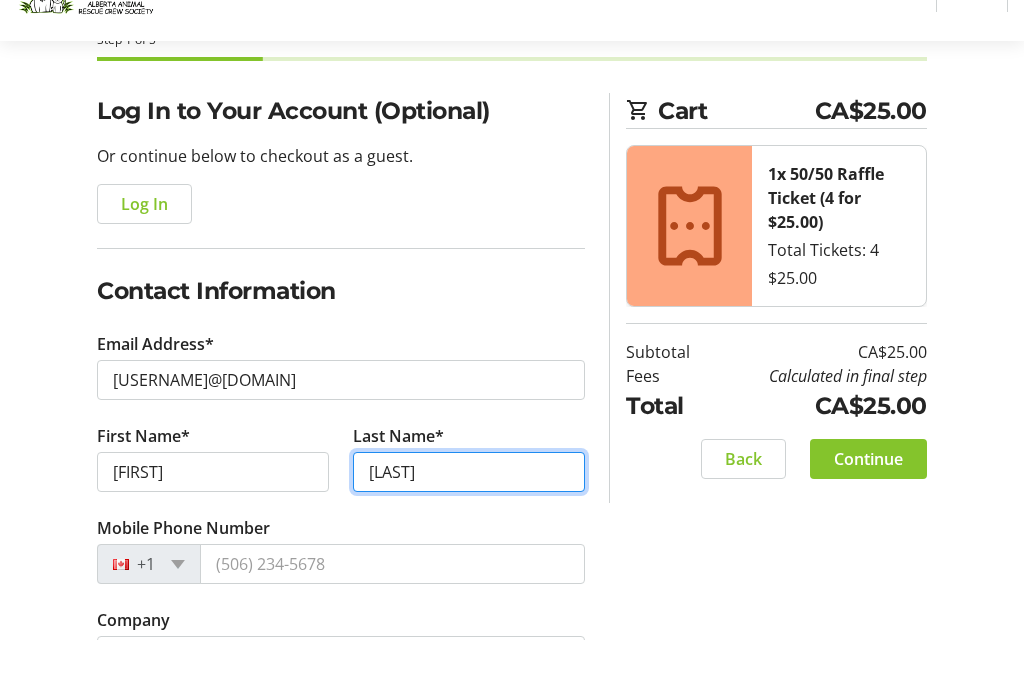 type on "[LAST]" 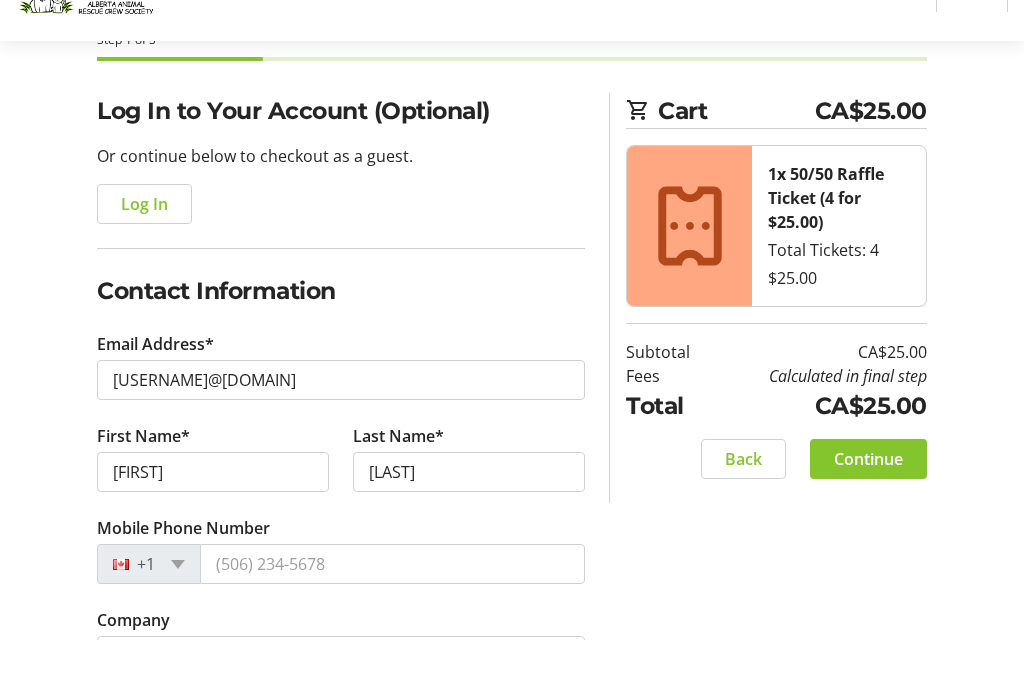 click on "Mobile Phone Number" at bounding box center (392, 619) 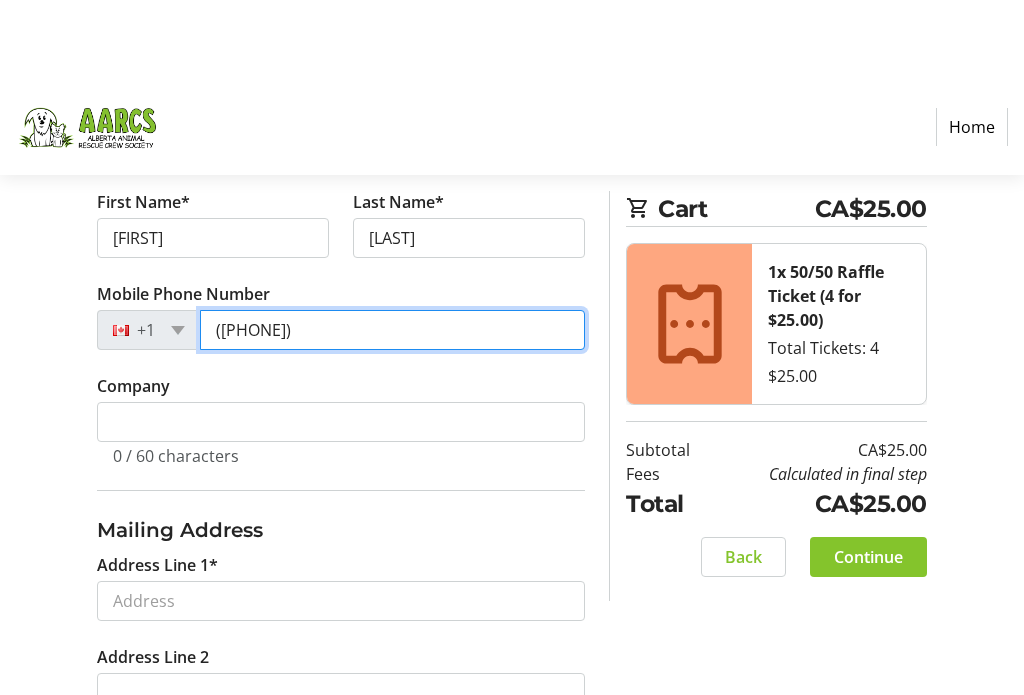 scroll, scrollTop: 484, scrollLeft: 0, axis: vertical 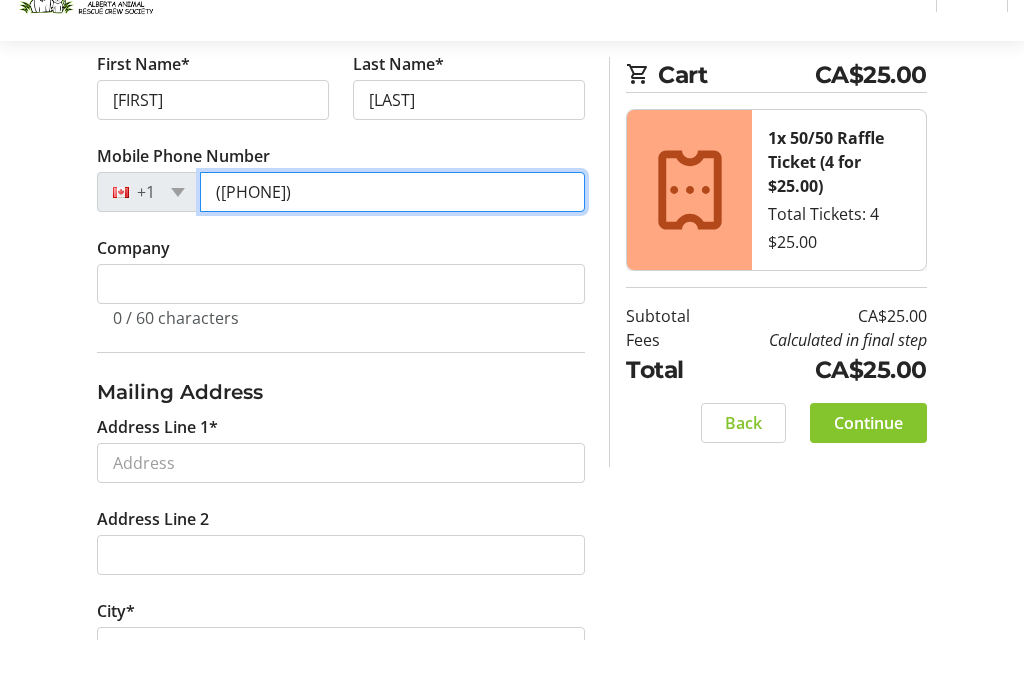 type on "([PHONE])" 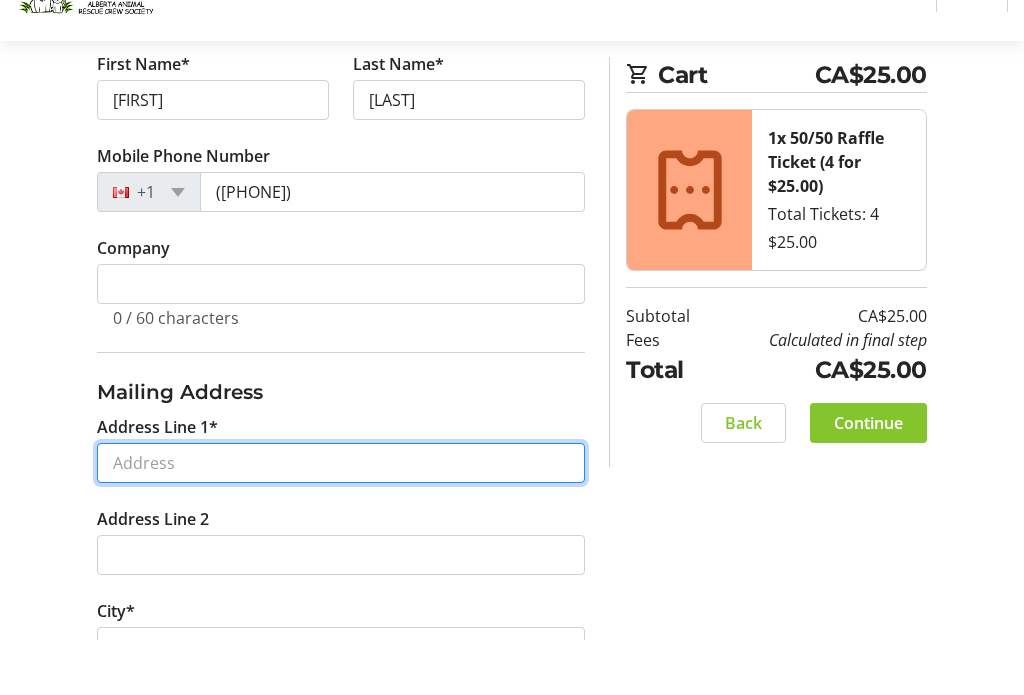 click on "Address Line 1*" at bounding box center (341, 518) 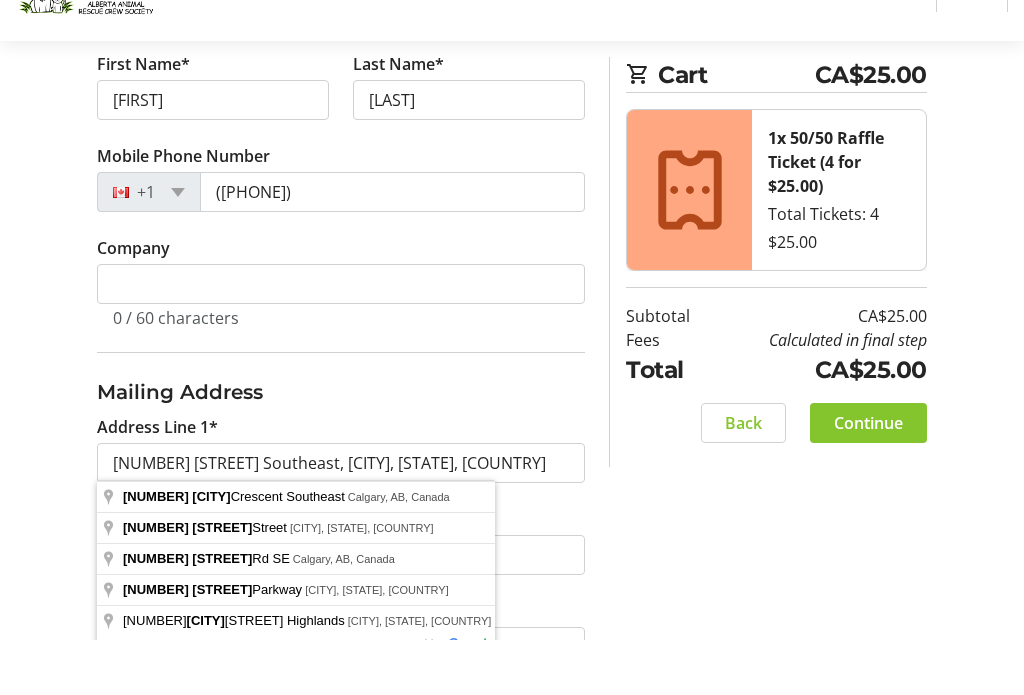 type on "[NUMBER] [STREET] Southeast" 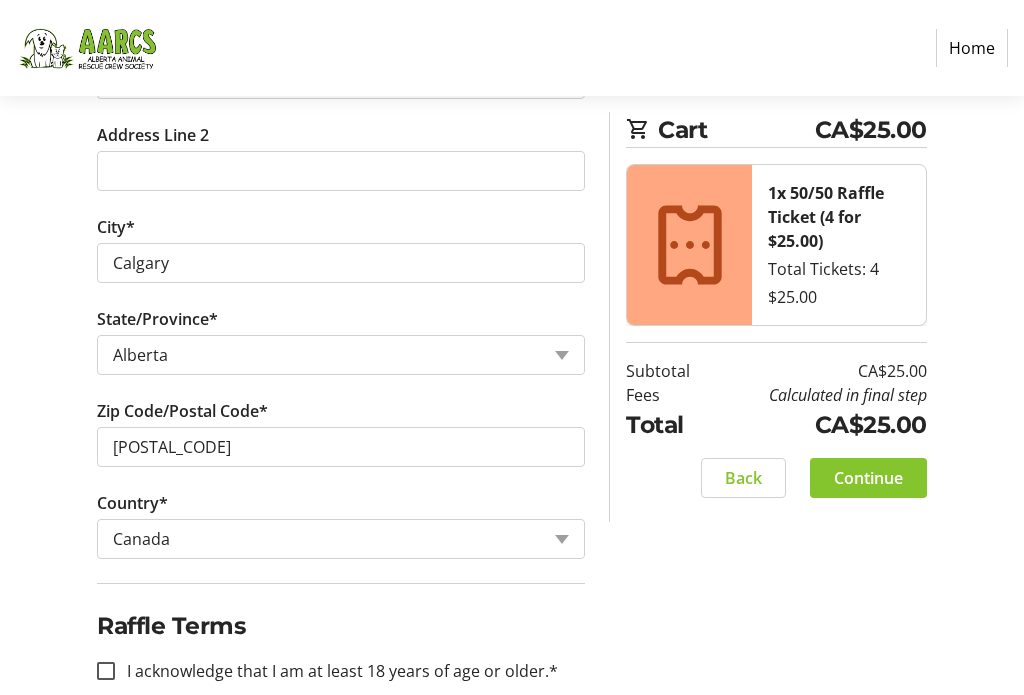 scroll, scrollTop: 922, scrollLeft: 0, axis: vertical 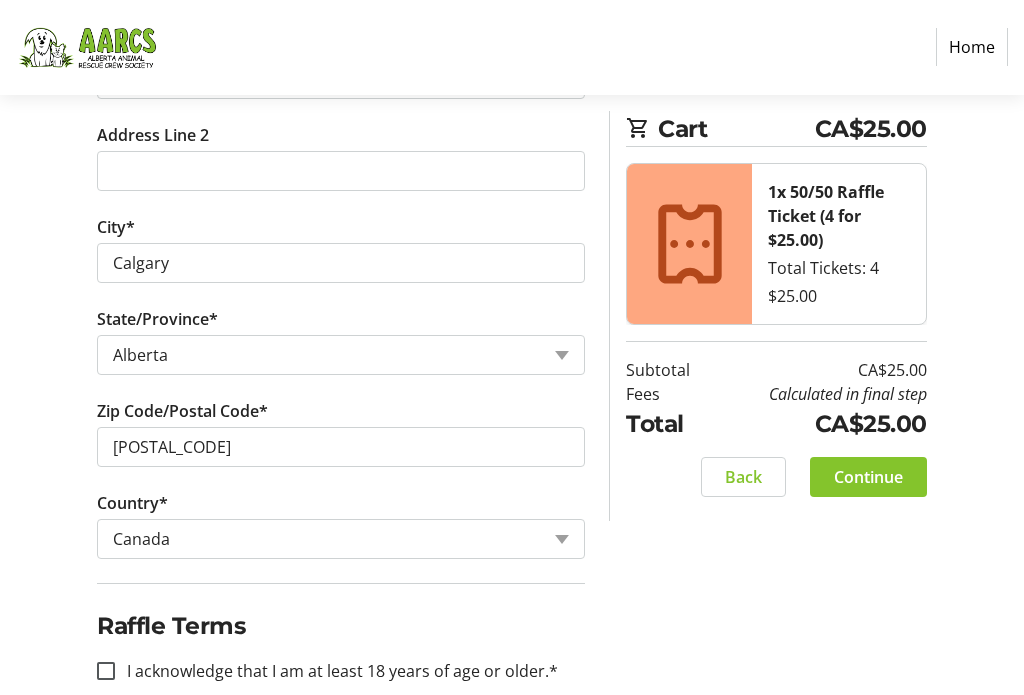 click on "I acknowledge that I am at least 18 years of age or older.*" at bounding box center (106, 672) 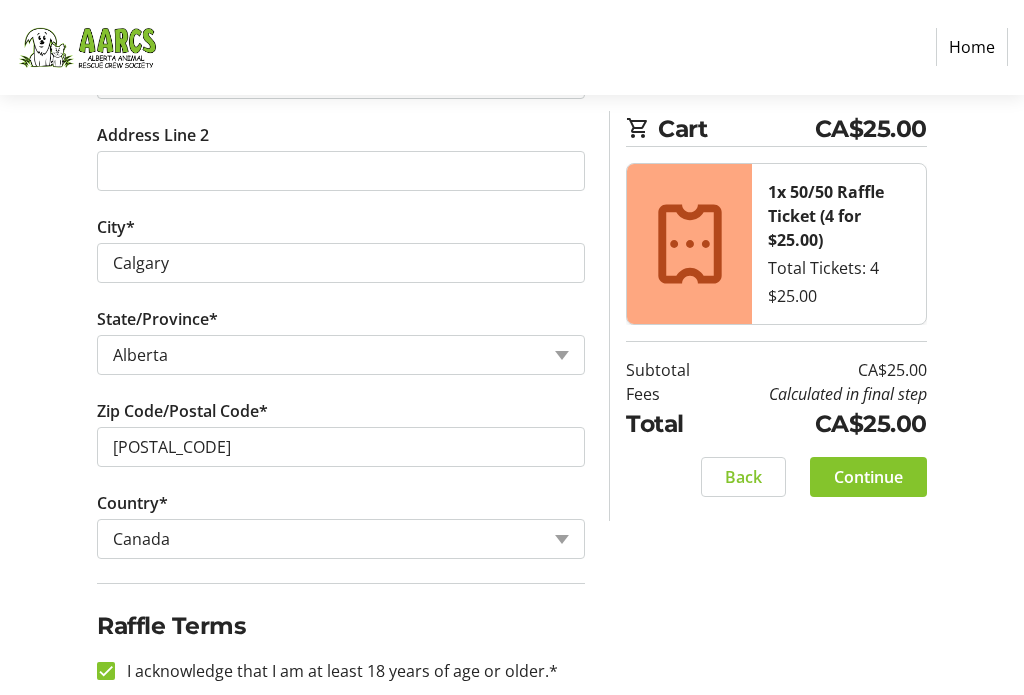 checkbox on "true" 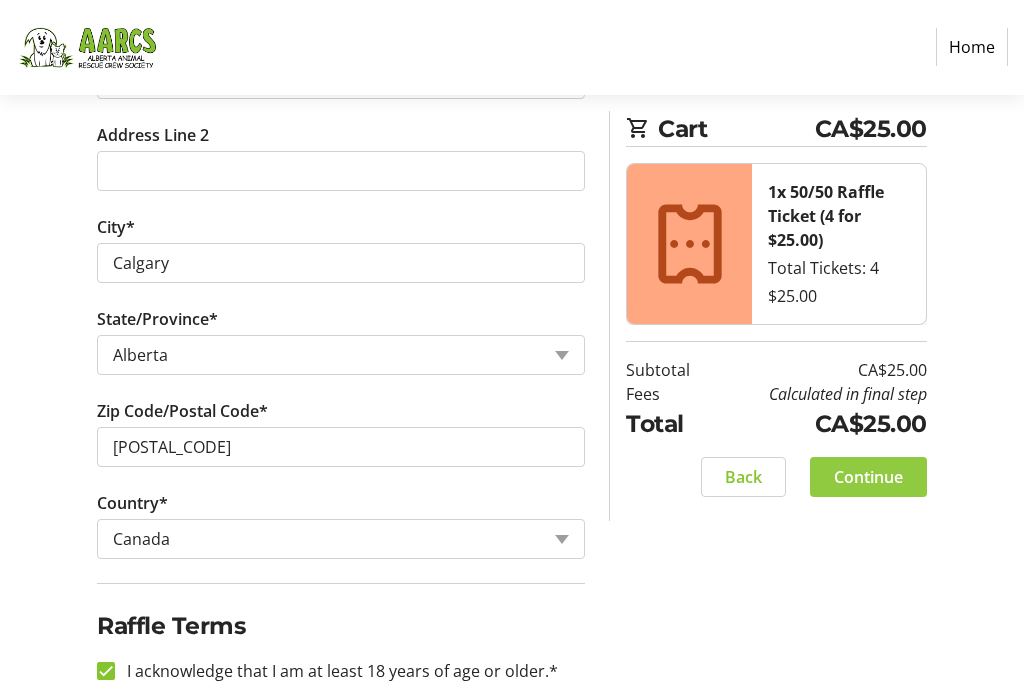 click on "Continue" 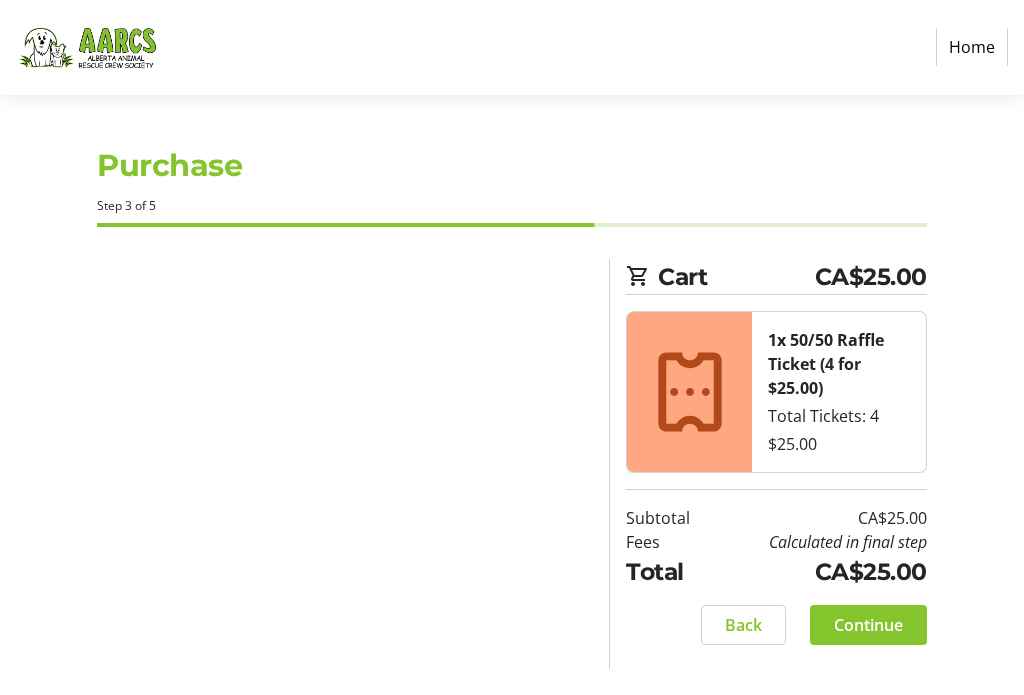 scroll, scrollTop: 0, scrollLeft: 0, axis: both 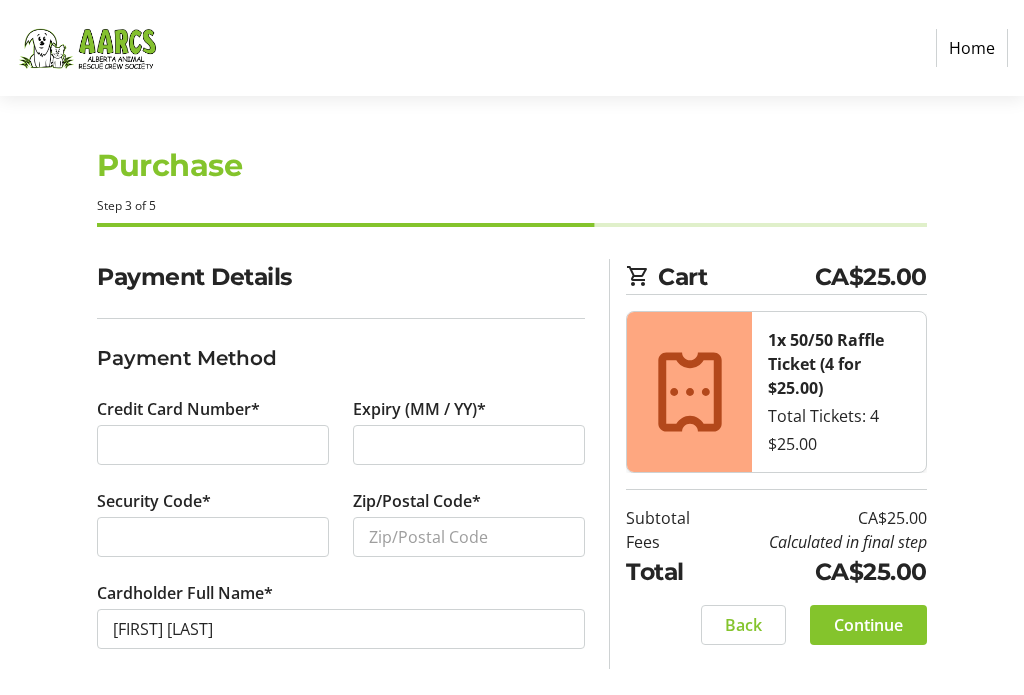 click at bounding box center [469, 446] 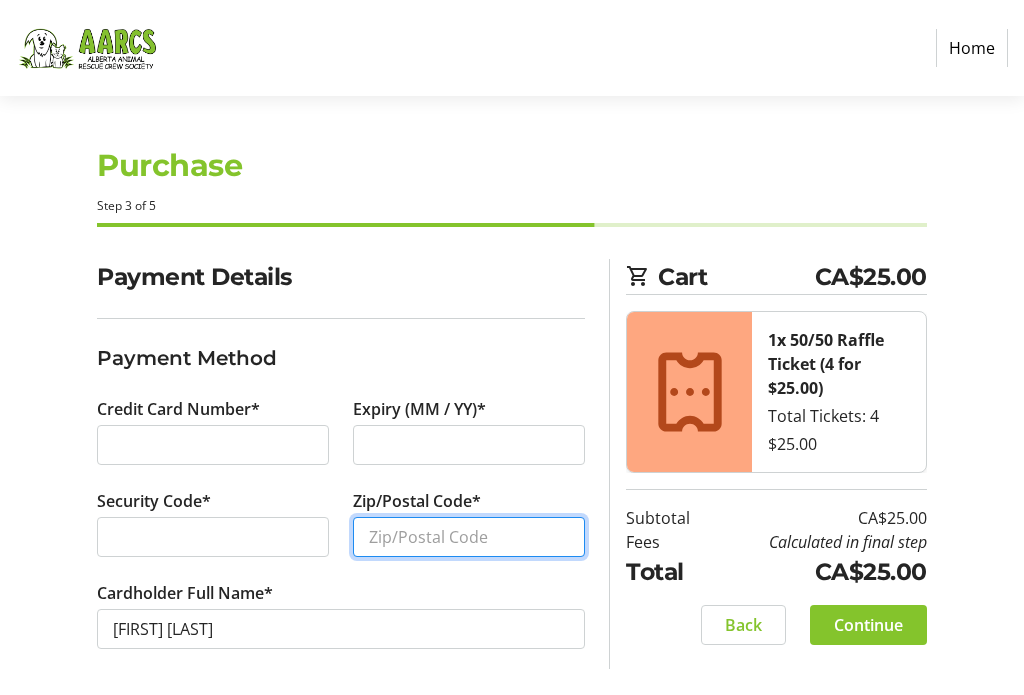 click on "Zip/Postal Code*" at bounding box center (469, 538) 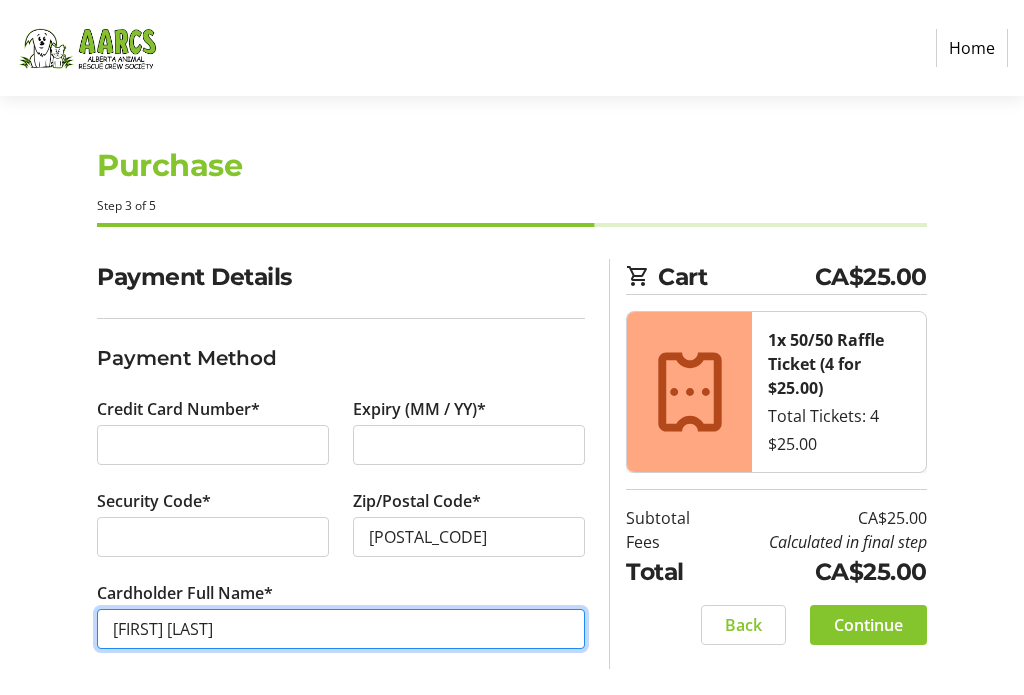 click on "[FIRST] [LAST]" at bounding box center (341, 630) 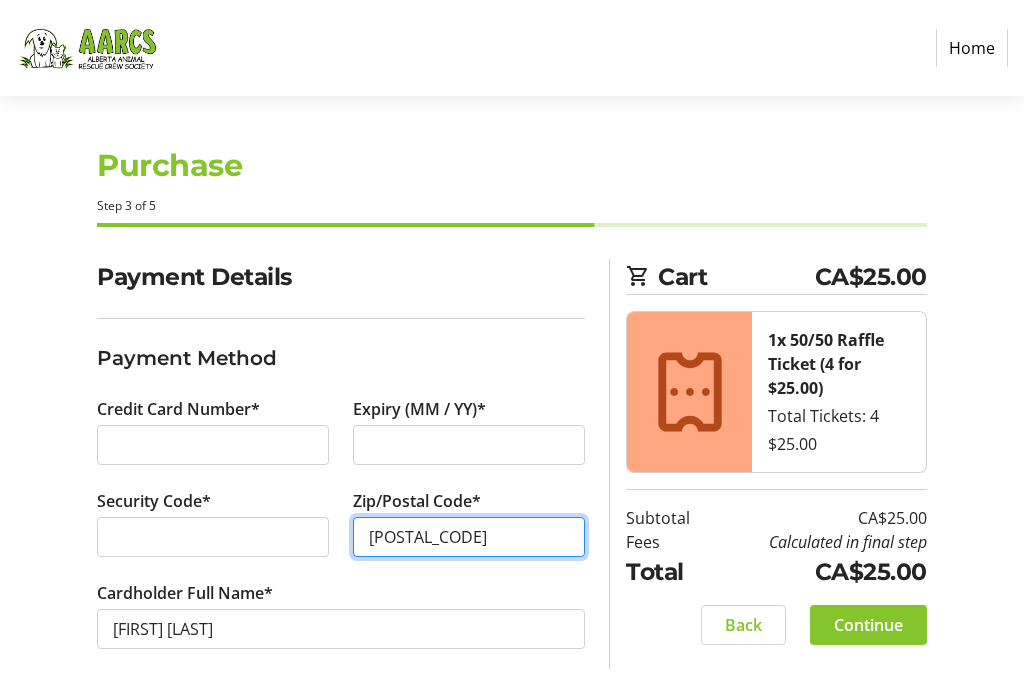 click on "[POSTAL_CODE]" at bounding box center (469, 538) 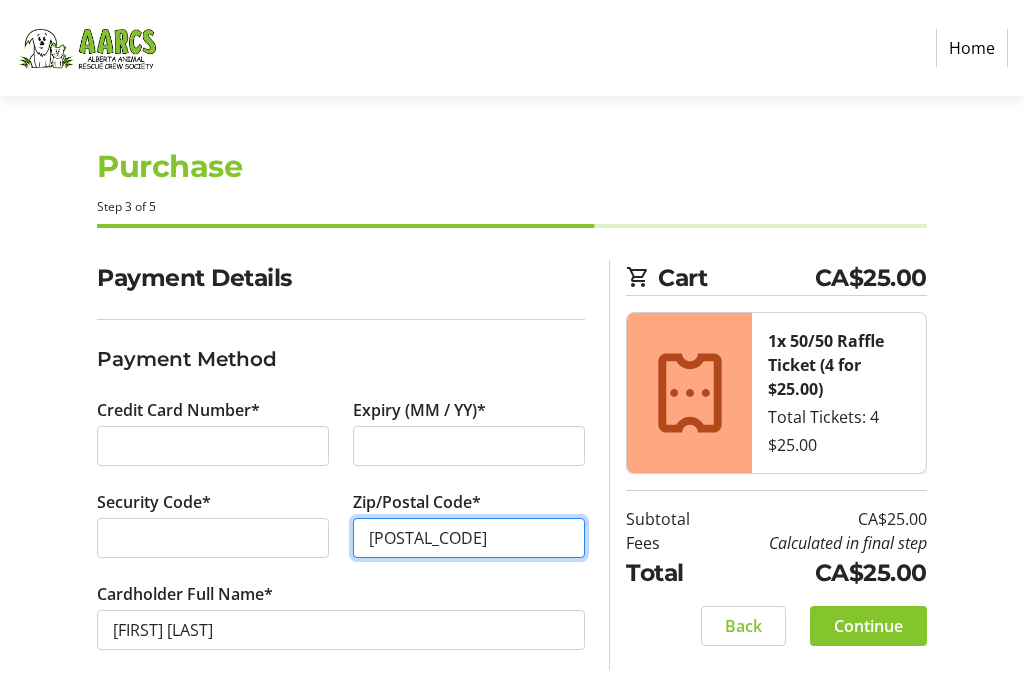 scroll, scrollTop: 0, scrollLeft: 0, axis: both 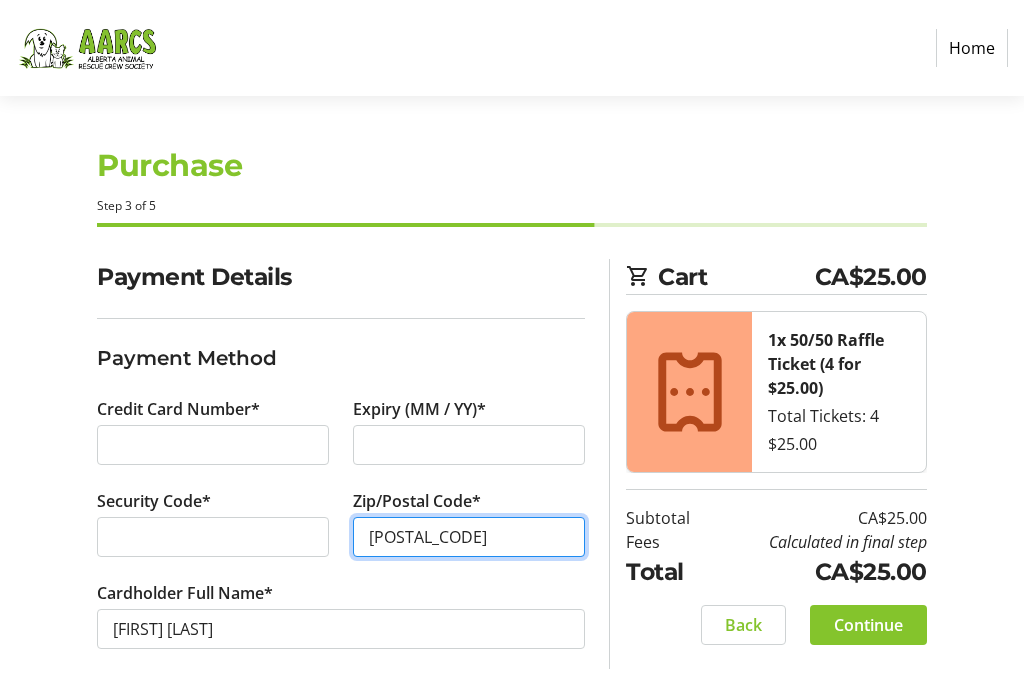 type on "[POSTAL_CODE]" 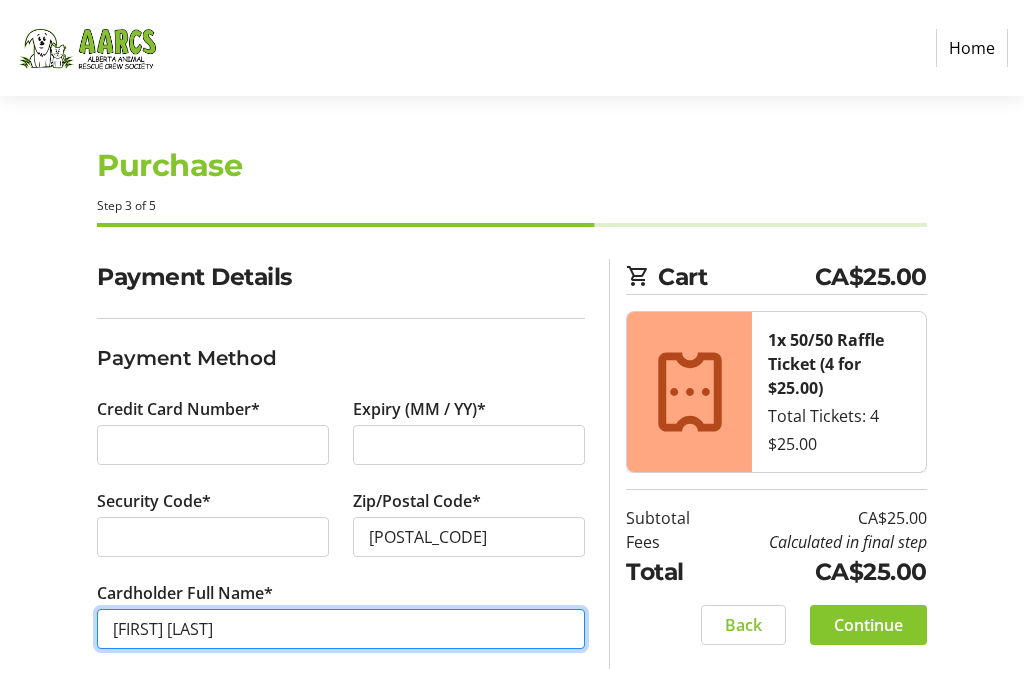 click on "[FIRST] [LAST]" at bounding box center (341, 630) 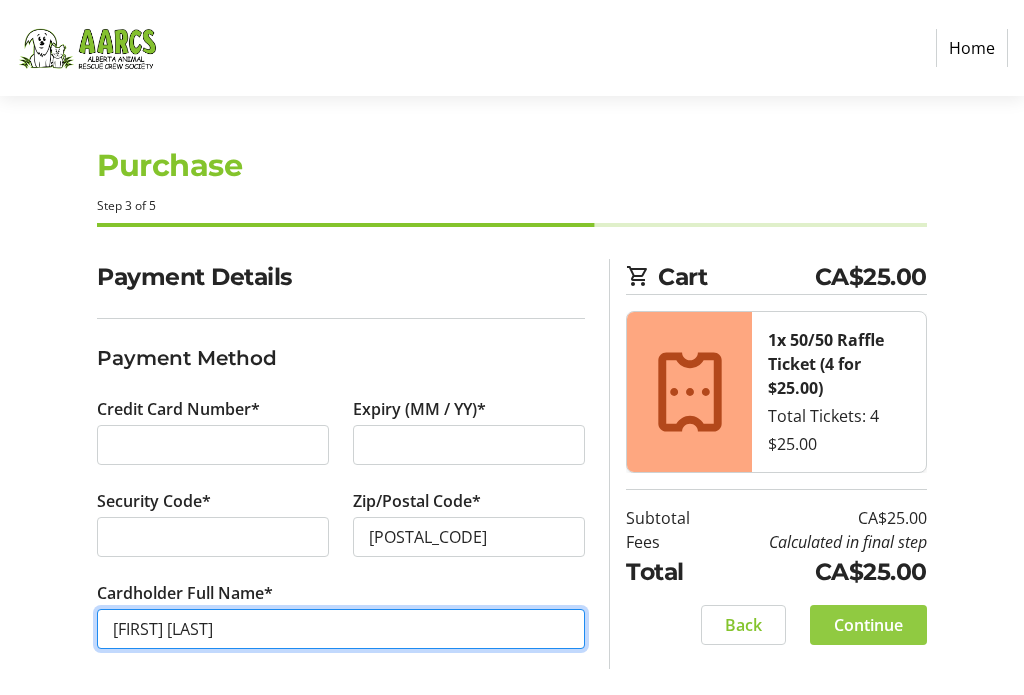 type on "[FIRST] [LAST]" 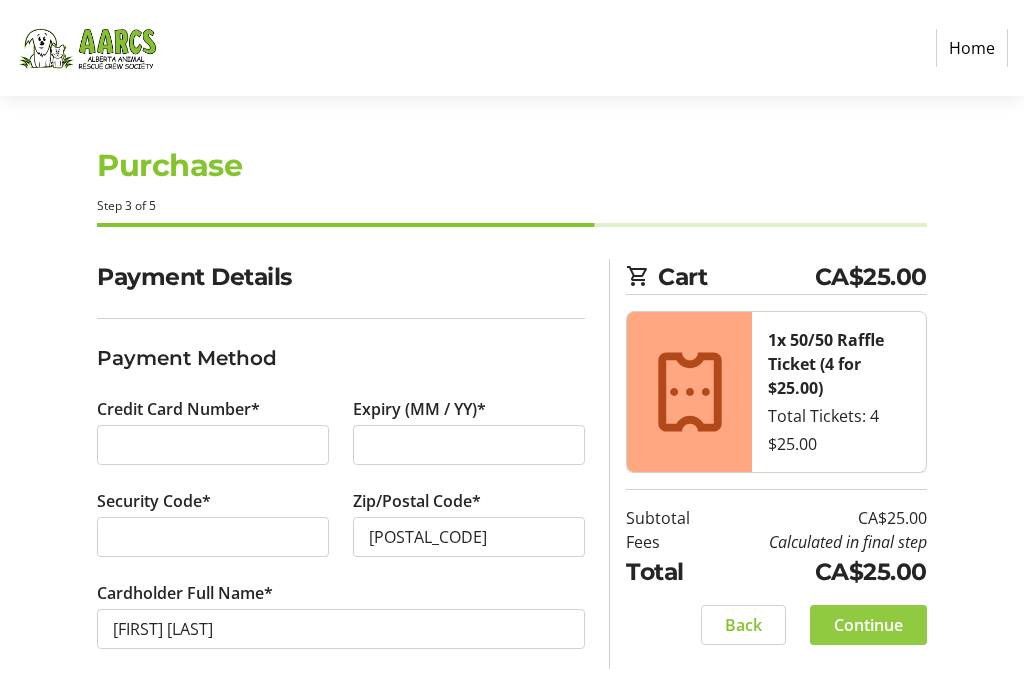 click on "Continue" 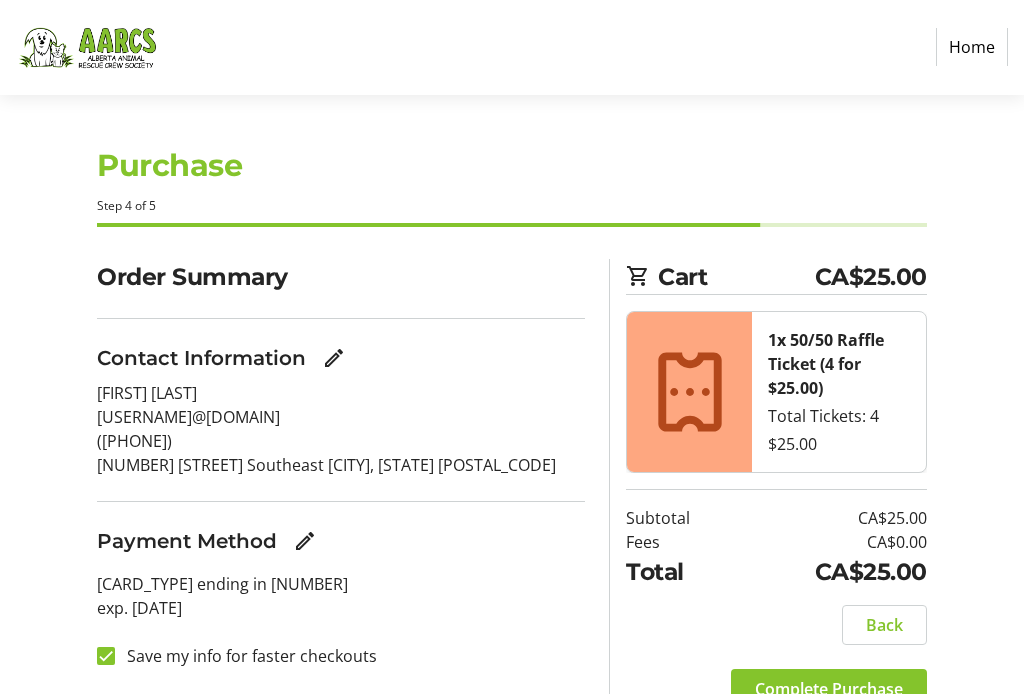 scroll, scrollTop: 1, scrollLeft: 0, axis: vertical 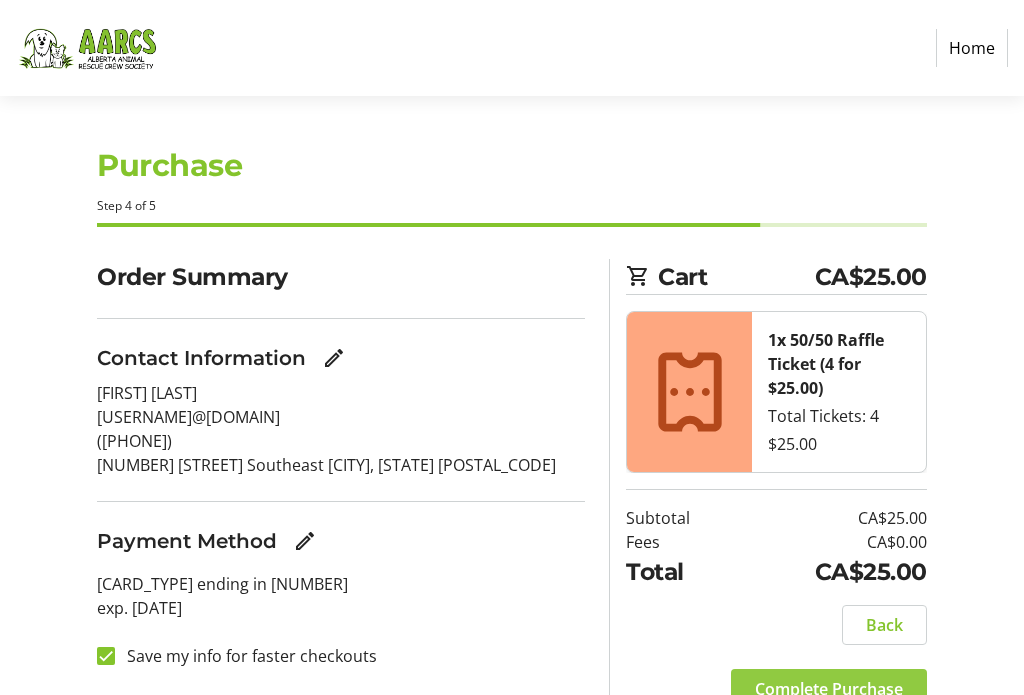 click on "Complete Purchase" 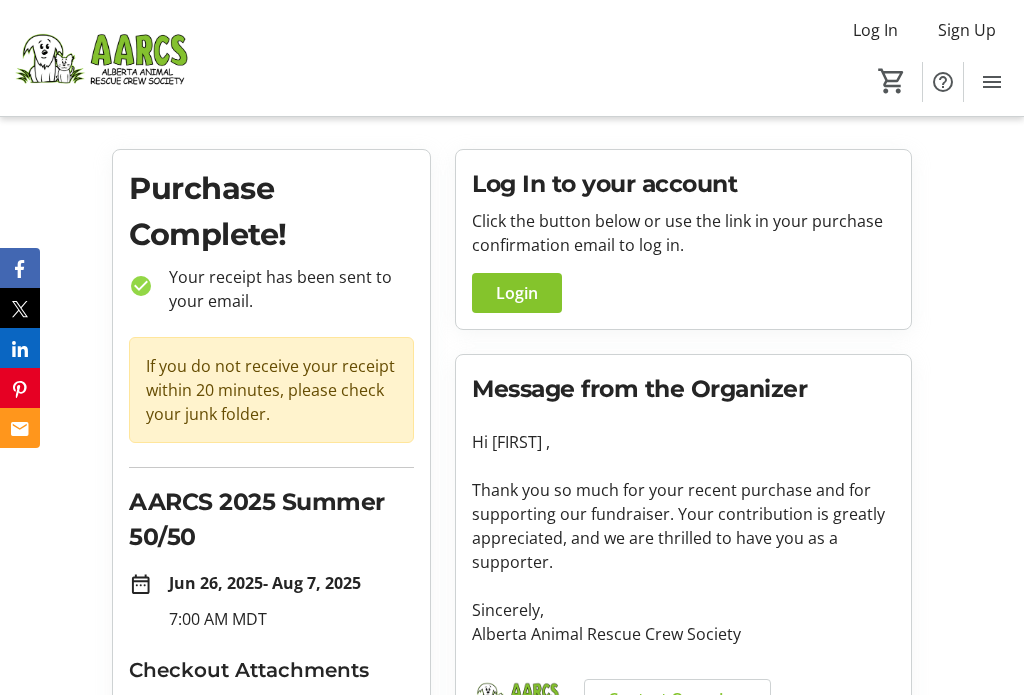scroll, scrollTop: 0, scrollLeft: 0, axis: both 